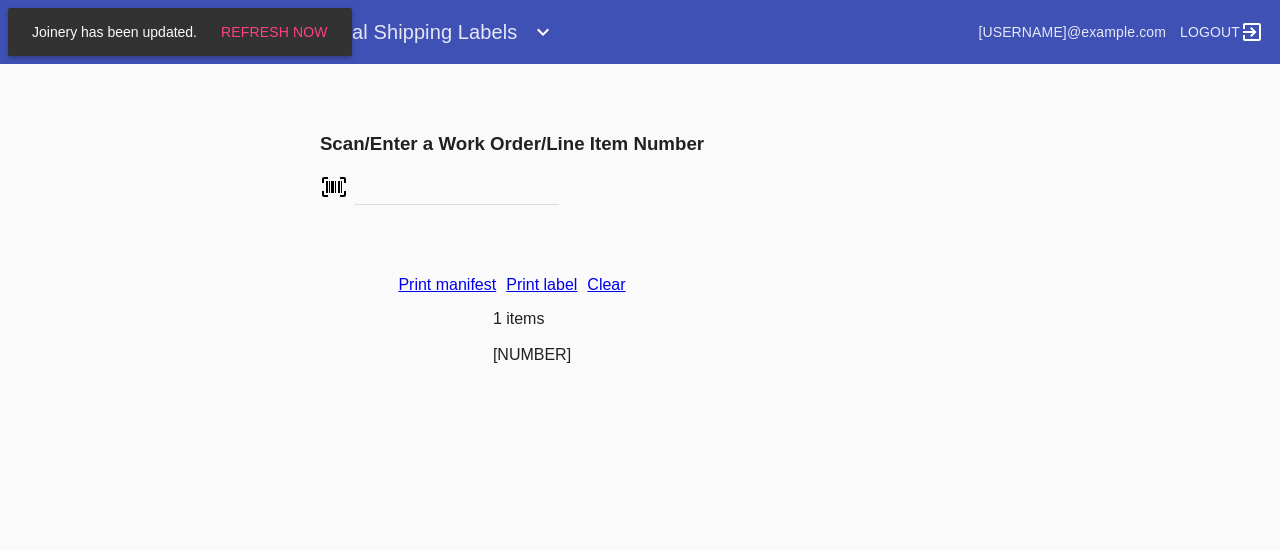 scroll, scrollTop: 0, scrollLeft: 0, axis: both 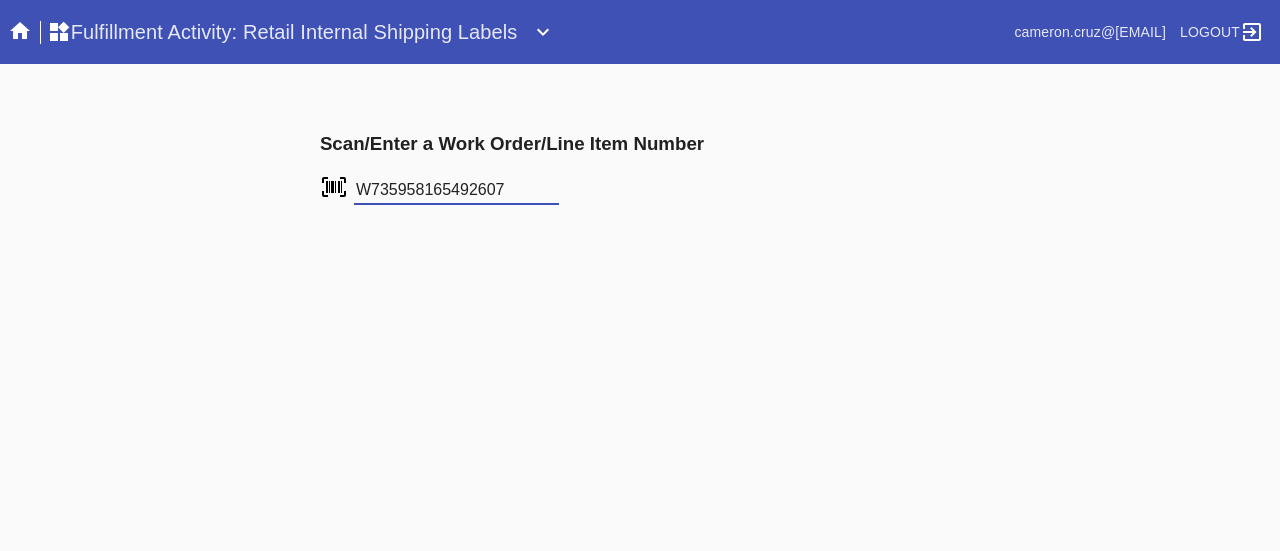 type on "W735958165492607" 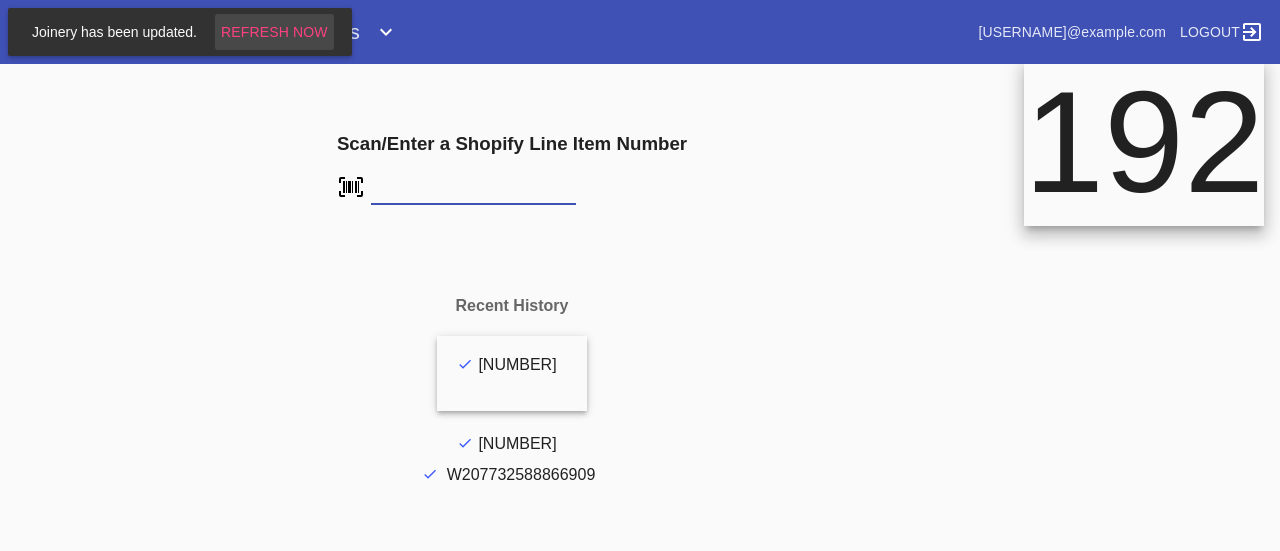 scroll, scrollTop: 0, scrollLeft: 0, axis: both 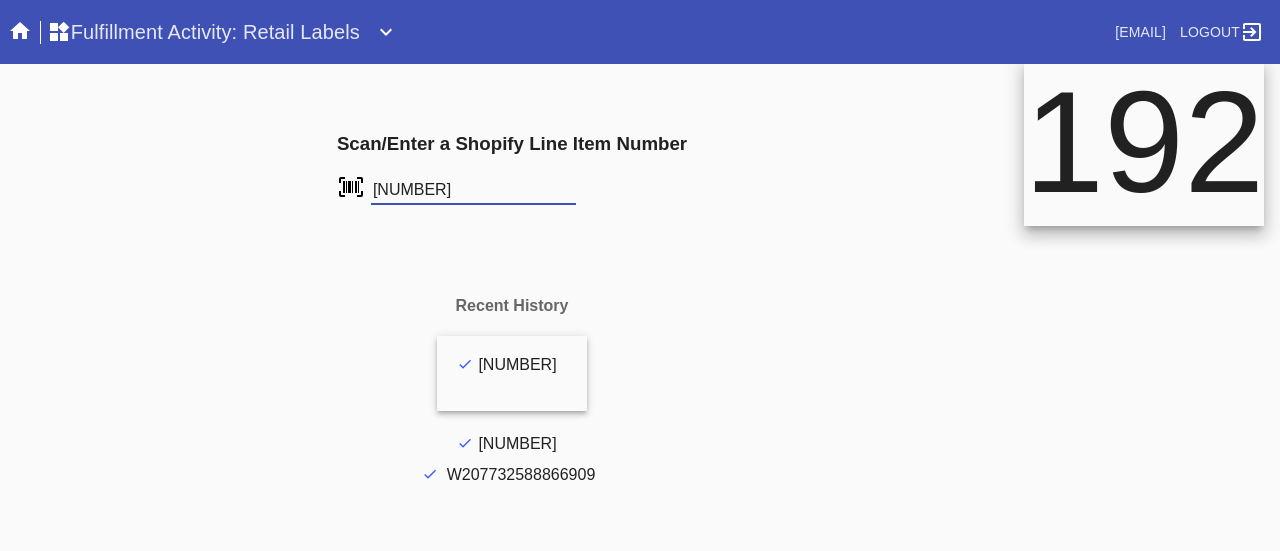 type on "FS-312240038" 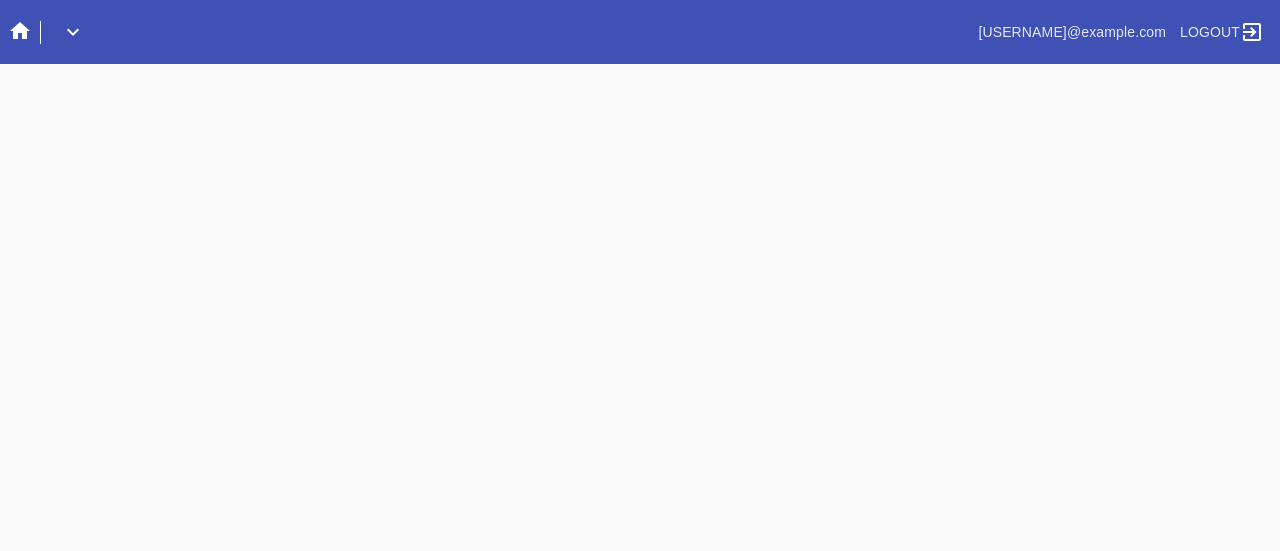 scroll, scrollTop: 0, scrollLeft: 0, axis: both 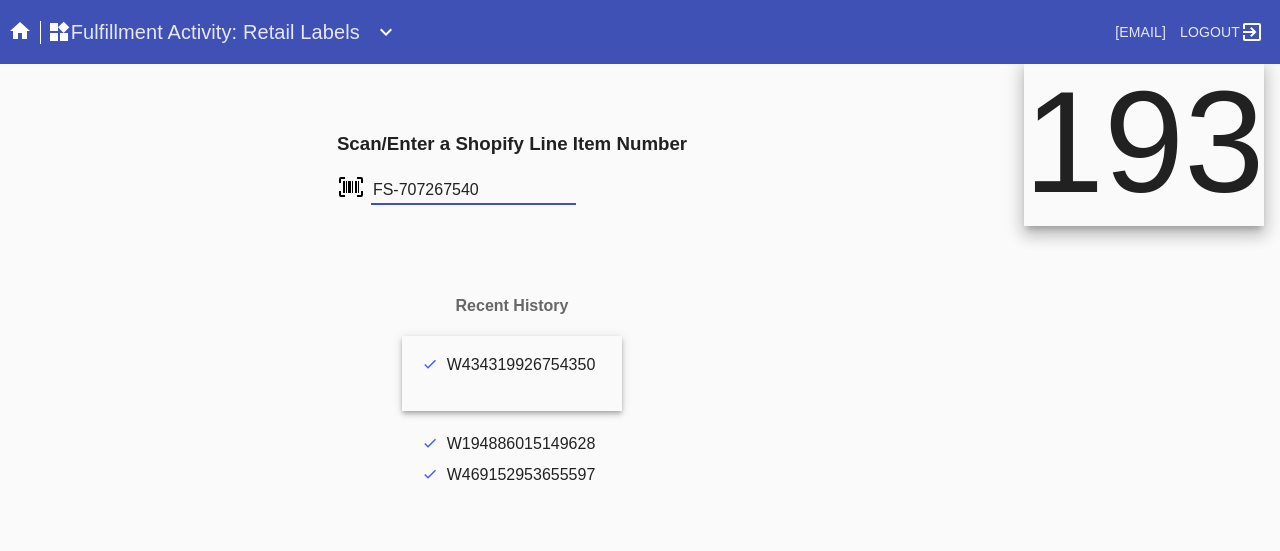 type on "FS-707267540" 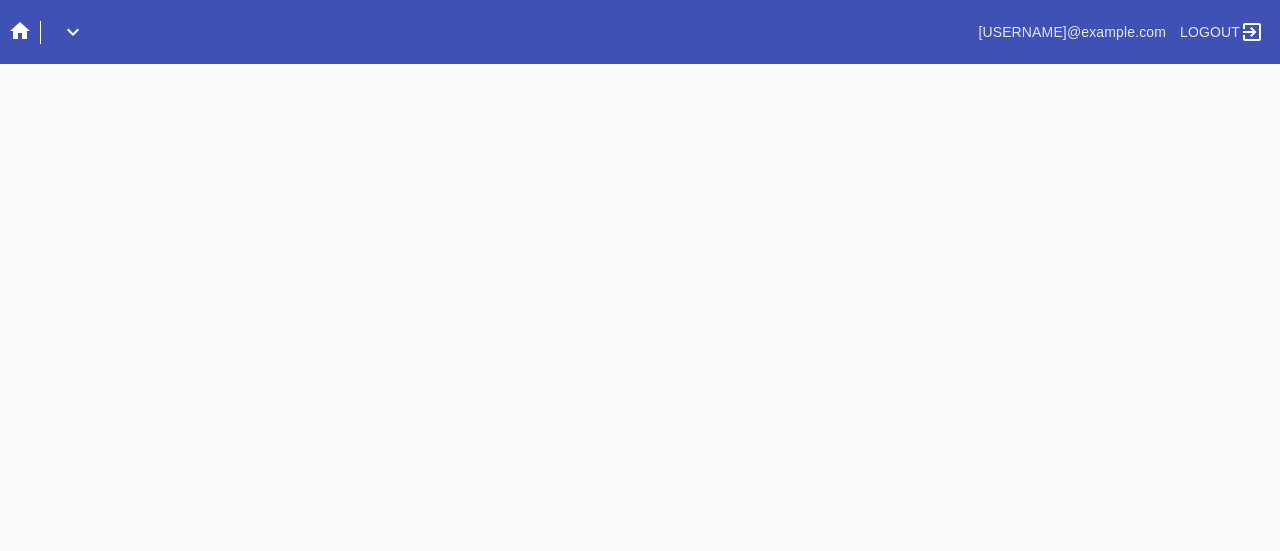 scroll, scrollTop: 0, scrollLeft: 0, axis: both 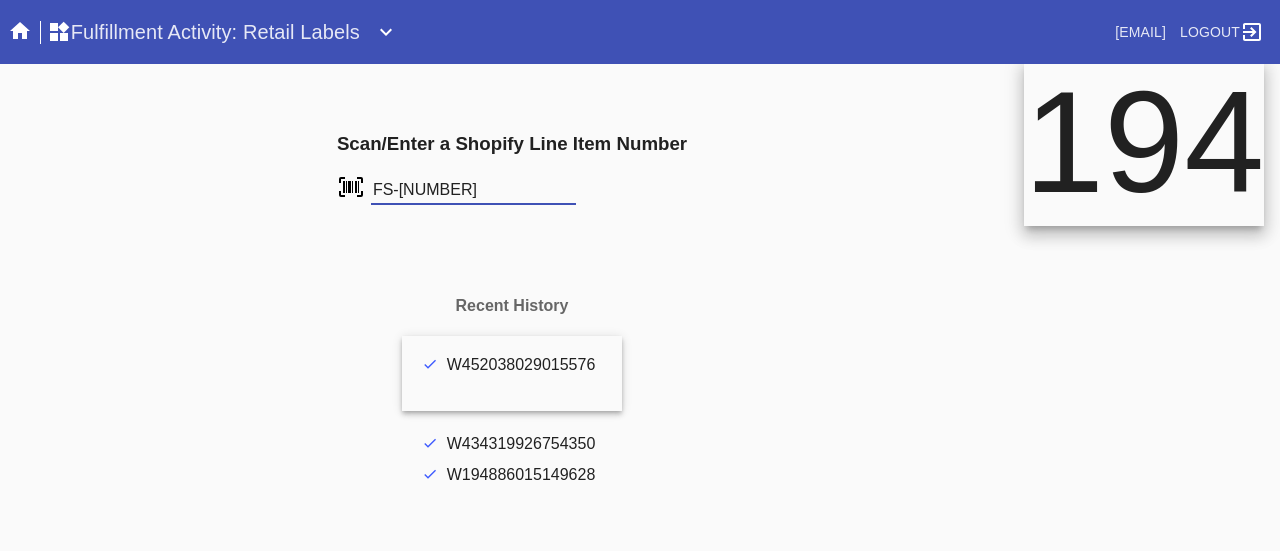 type on "FS-259903862" 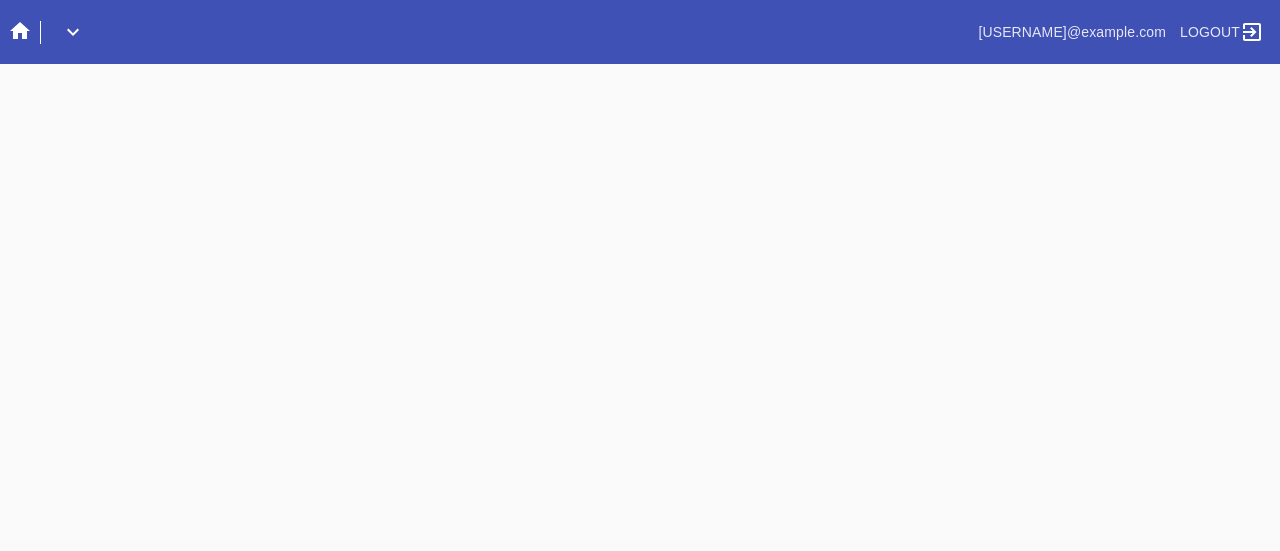 scroll, scrollTop: 0, scrollLeft: 0, axis: both 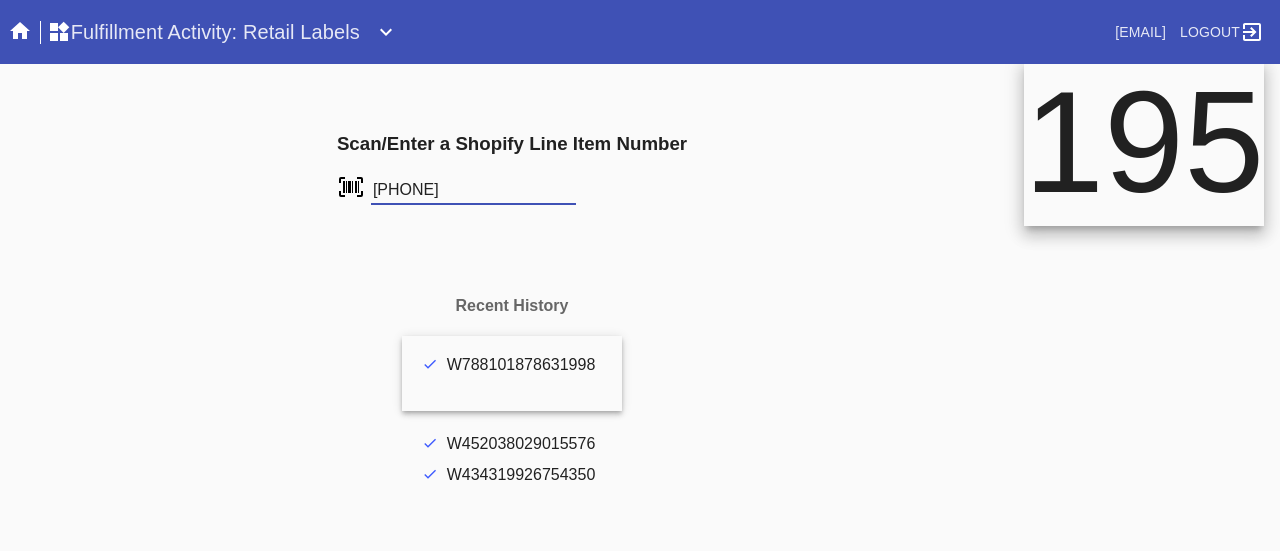 type on "[PHONE]" 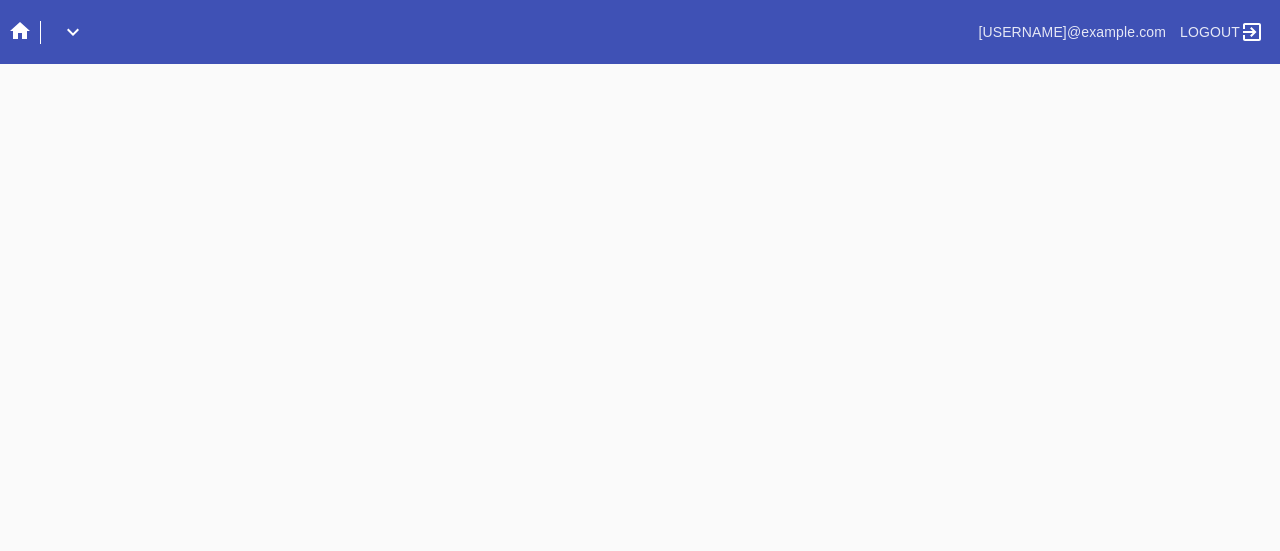 scroll, scrollTop: 0, scrollLeft: 0, axis: both 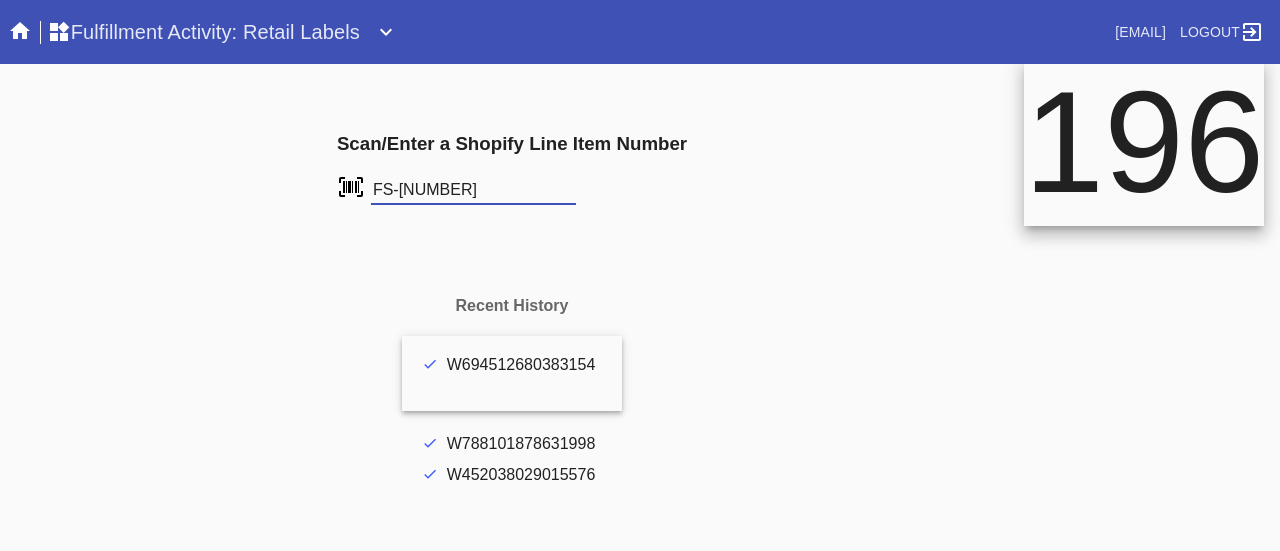 type on "FS-977231150" 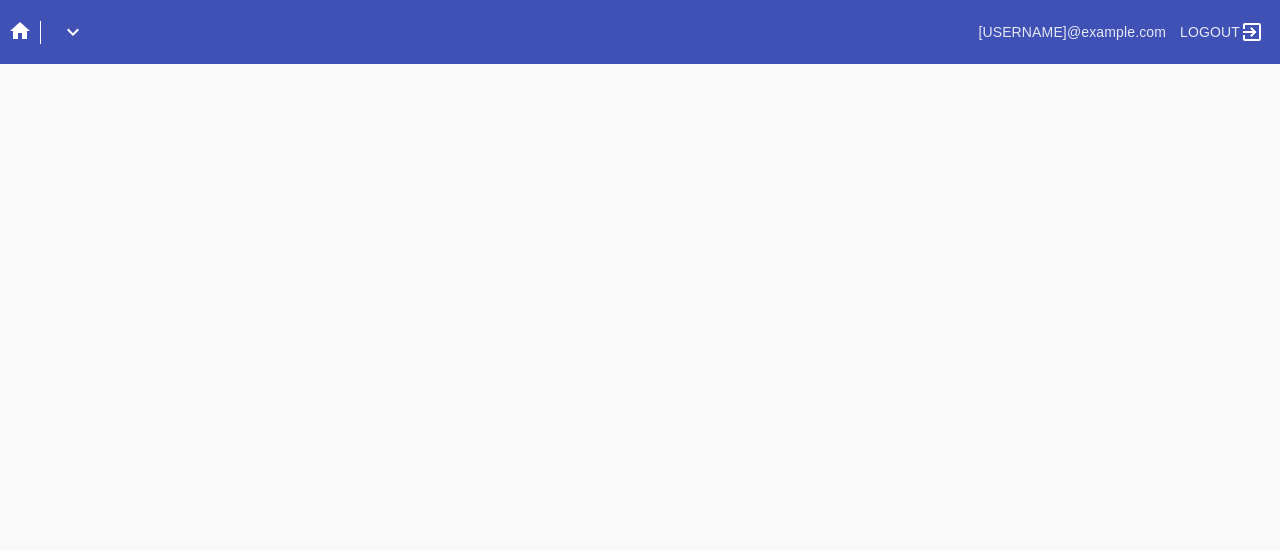 scroll, scrollTop: 0, scrollLeft: 0, axis: both 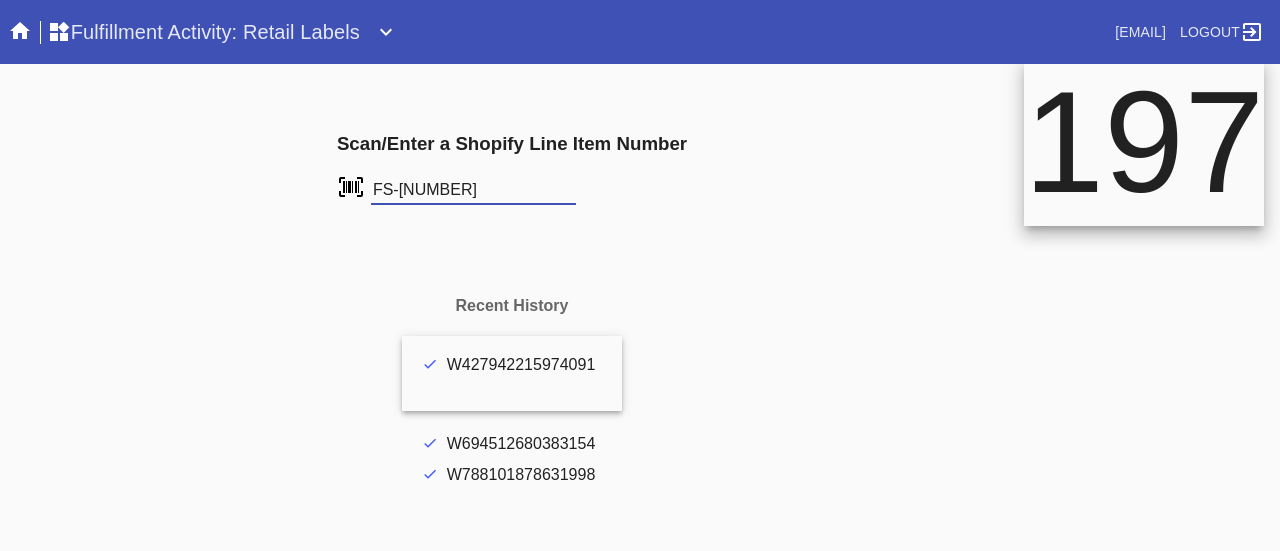 type on "FS-482822058" 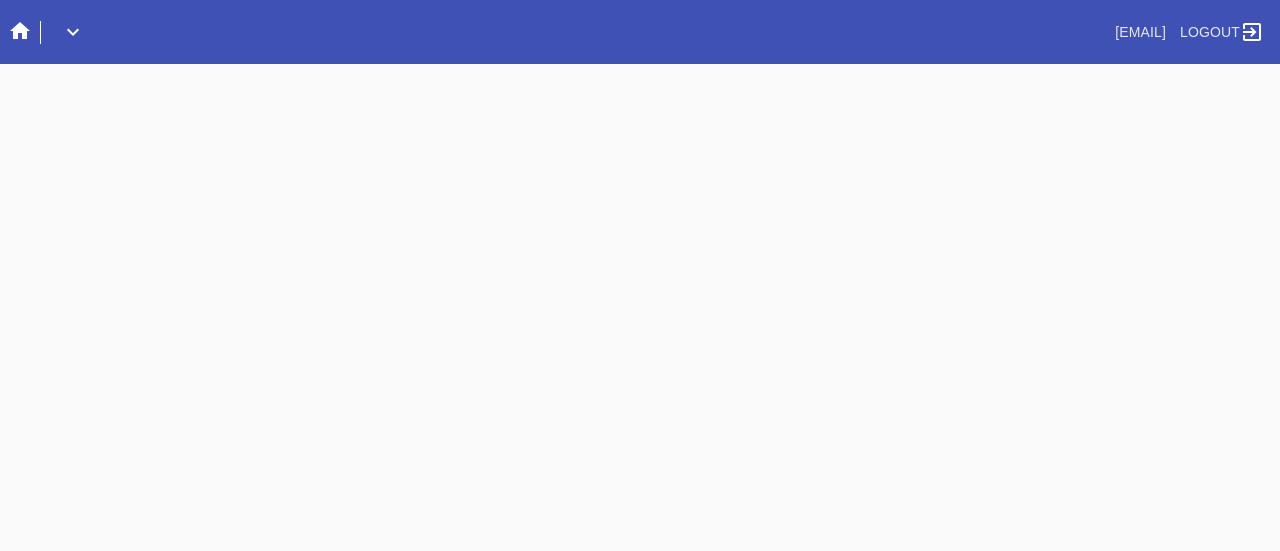 scroll, scrollTop: 0, scrollLeft: 0, axis: both 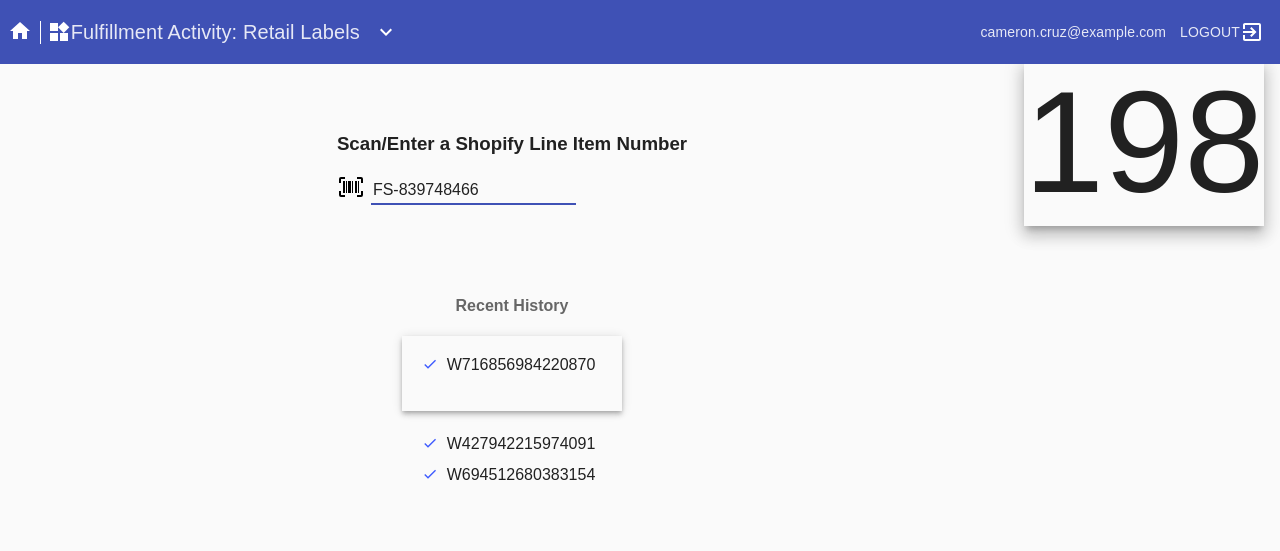 type on "FS-839748466" 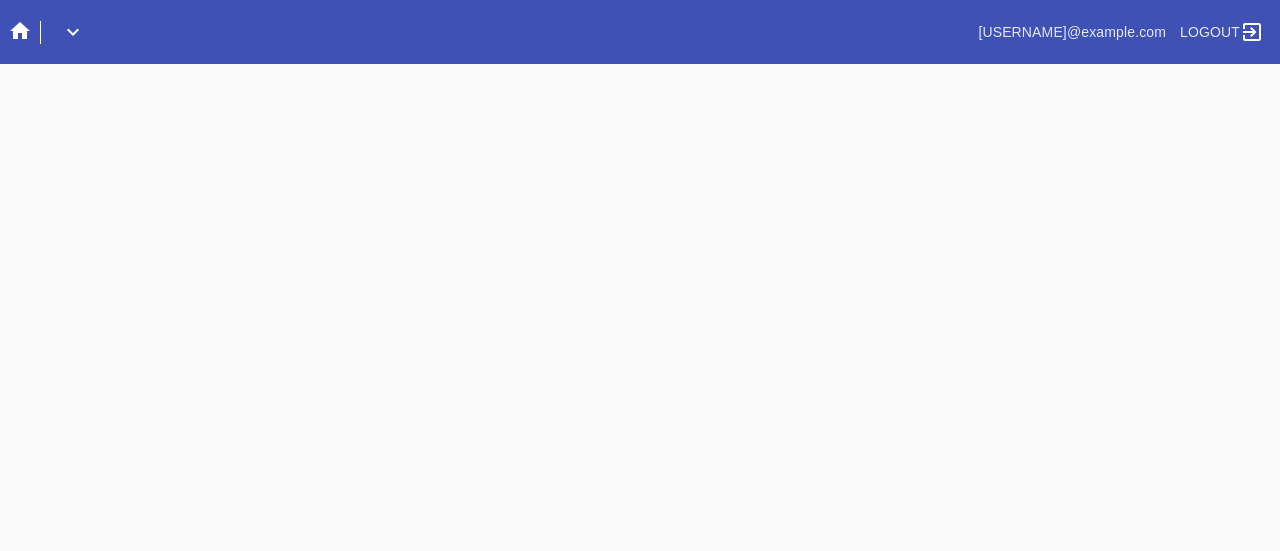 scroll, scrollTop: 0, scrollLeft: 0, axis: both 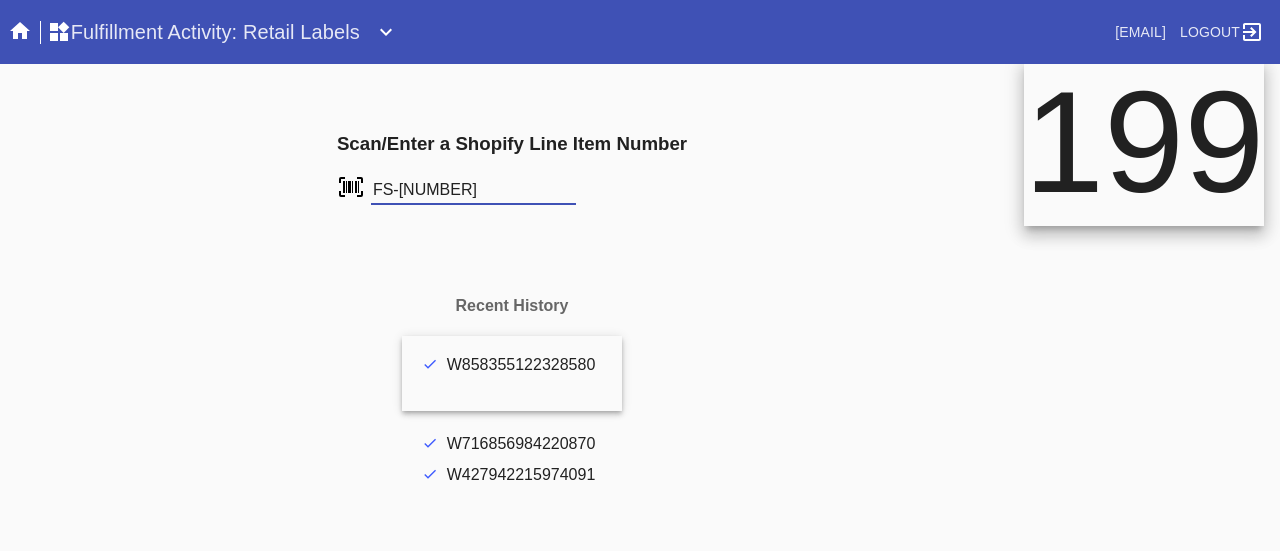type on "FS-[NUMBER]" 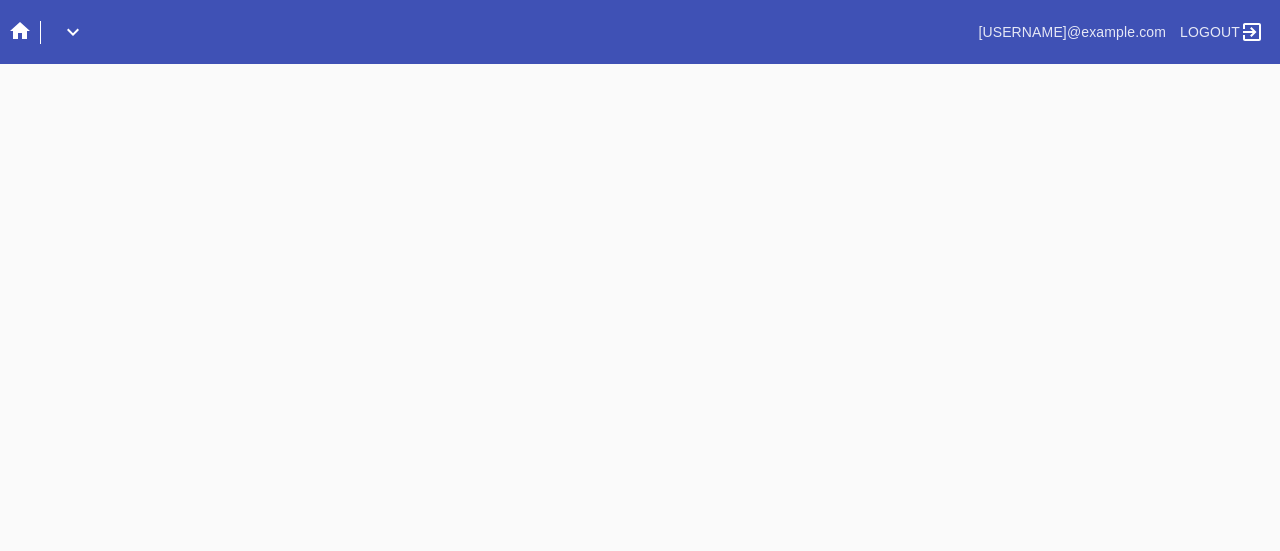 scroll, scrollTop: 0, scrollLeft: 0, axis: both 